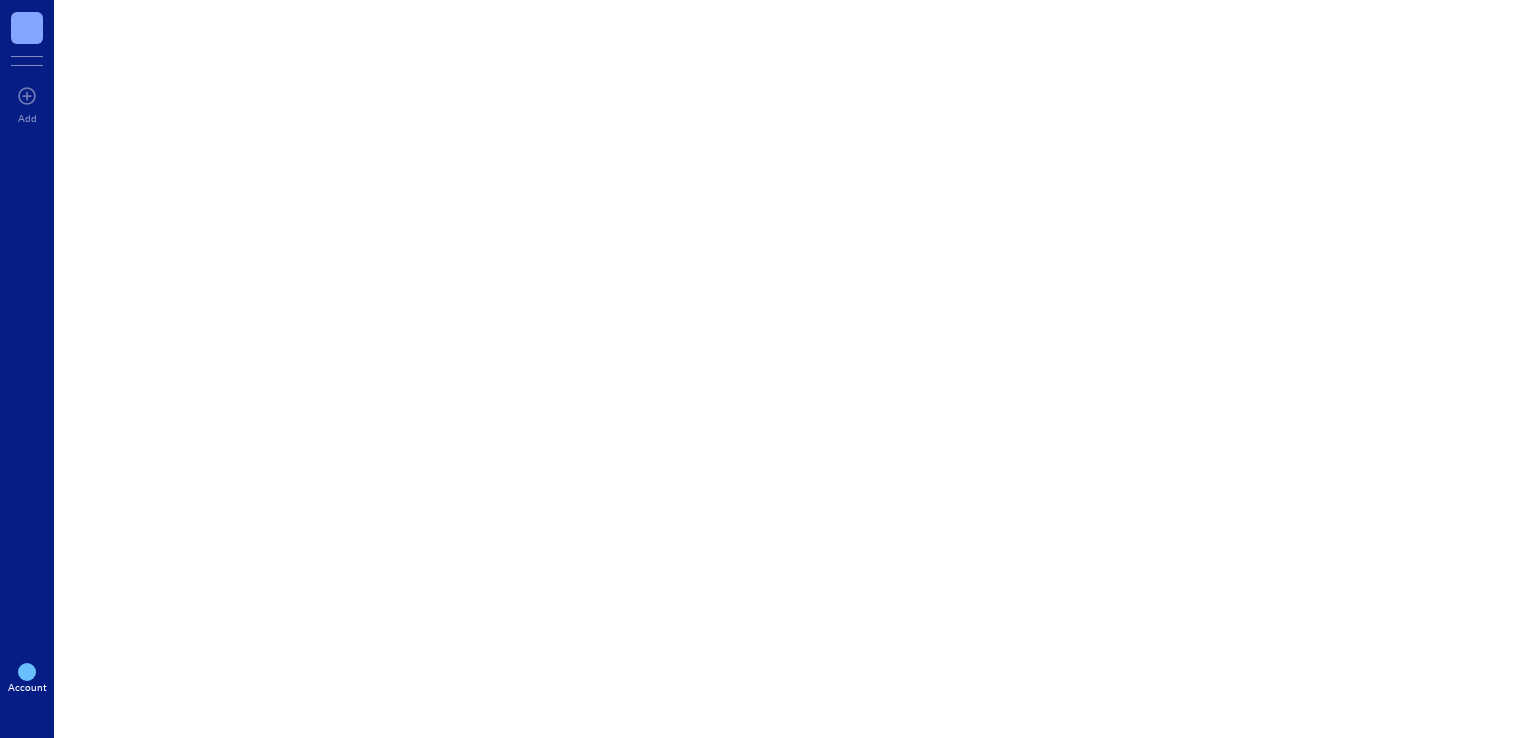 scroll, scrollTop: 0, scrollLeft: 0, axis: both 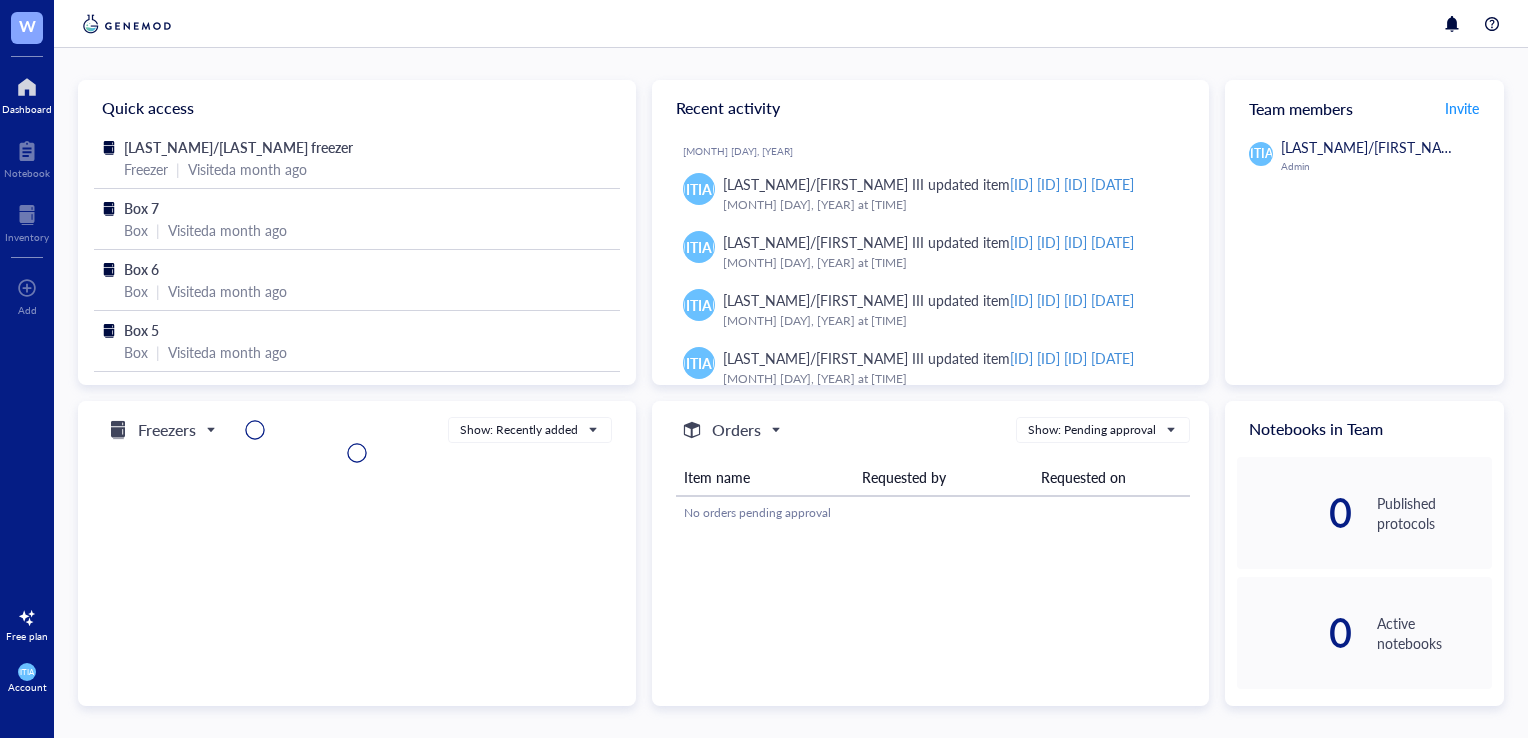 click at bounding box center (27, 215) 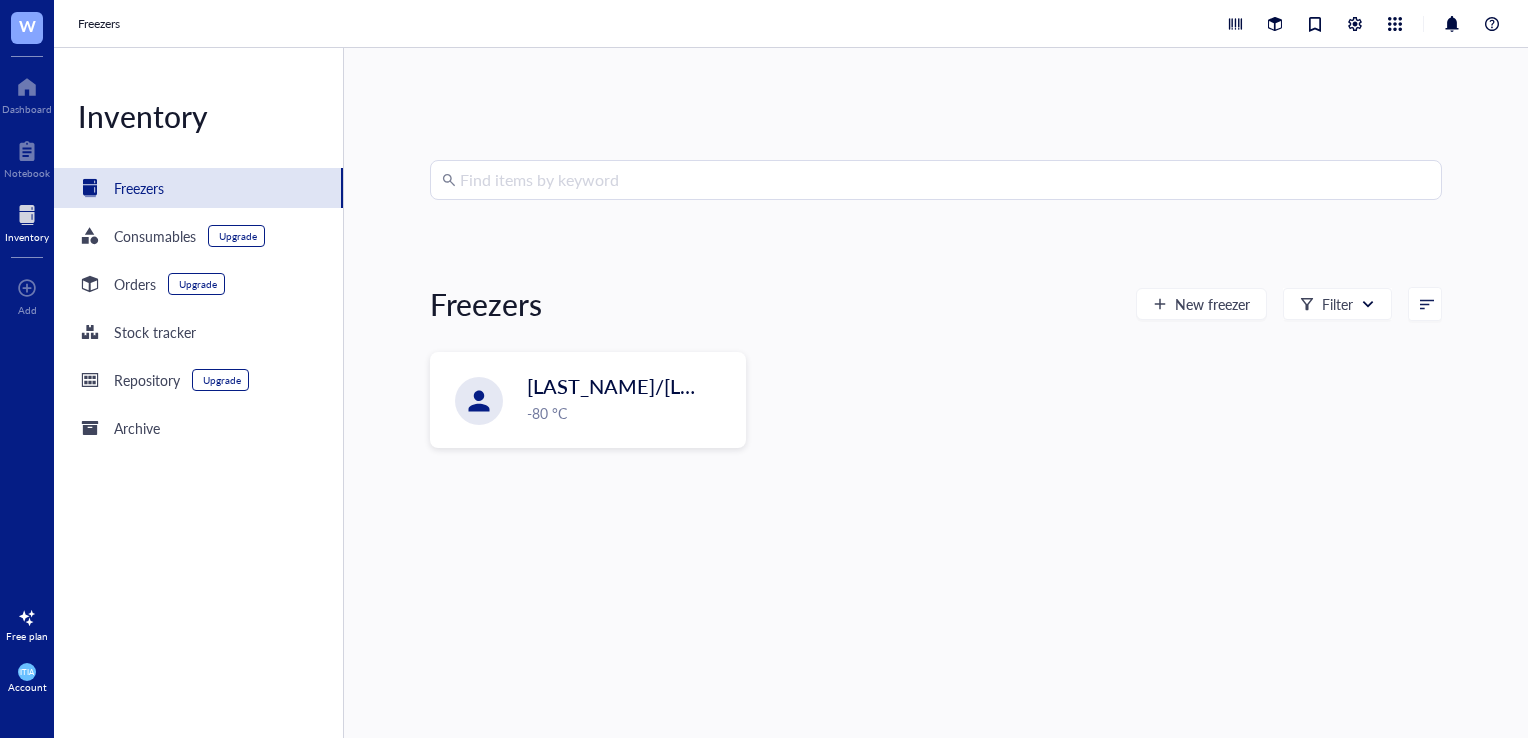 click on "[LAST_NAME]/[LAST_NAME] freezer" at bounding box center [693, 386] 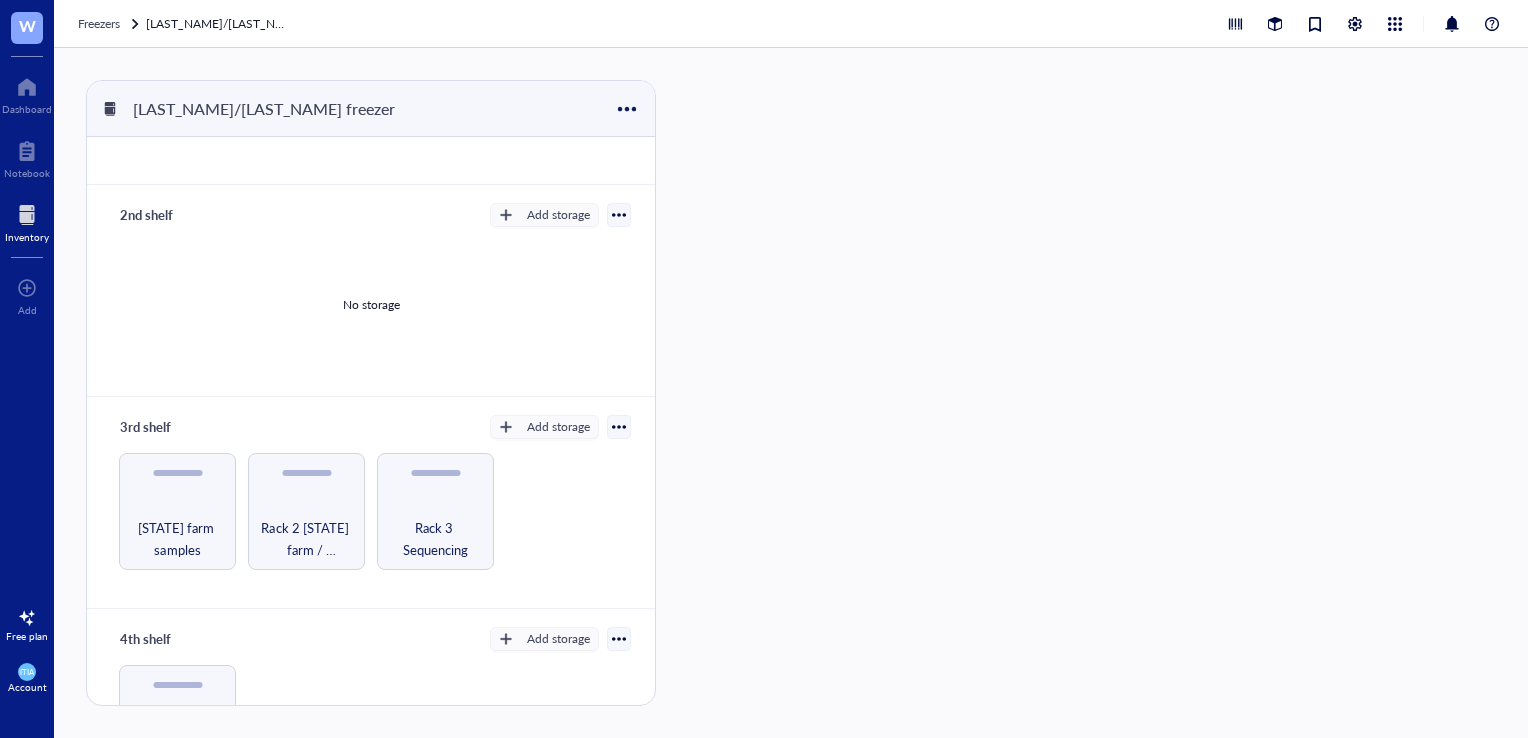 scroll, scrollTop: 200, scrollLeft: 0, axis: vertical 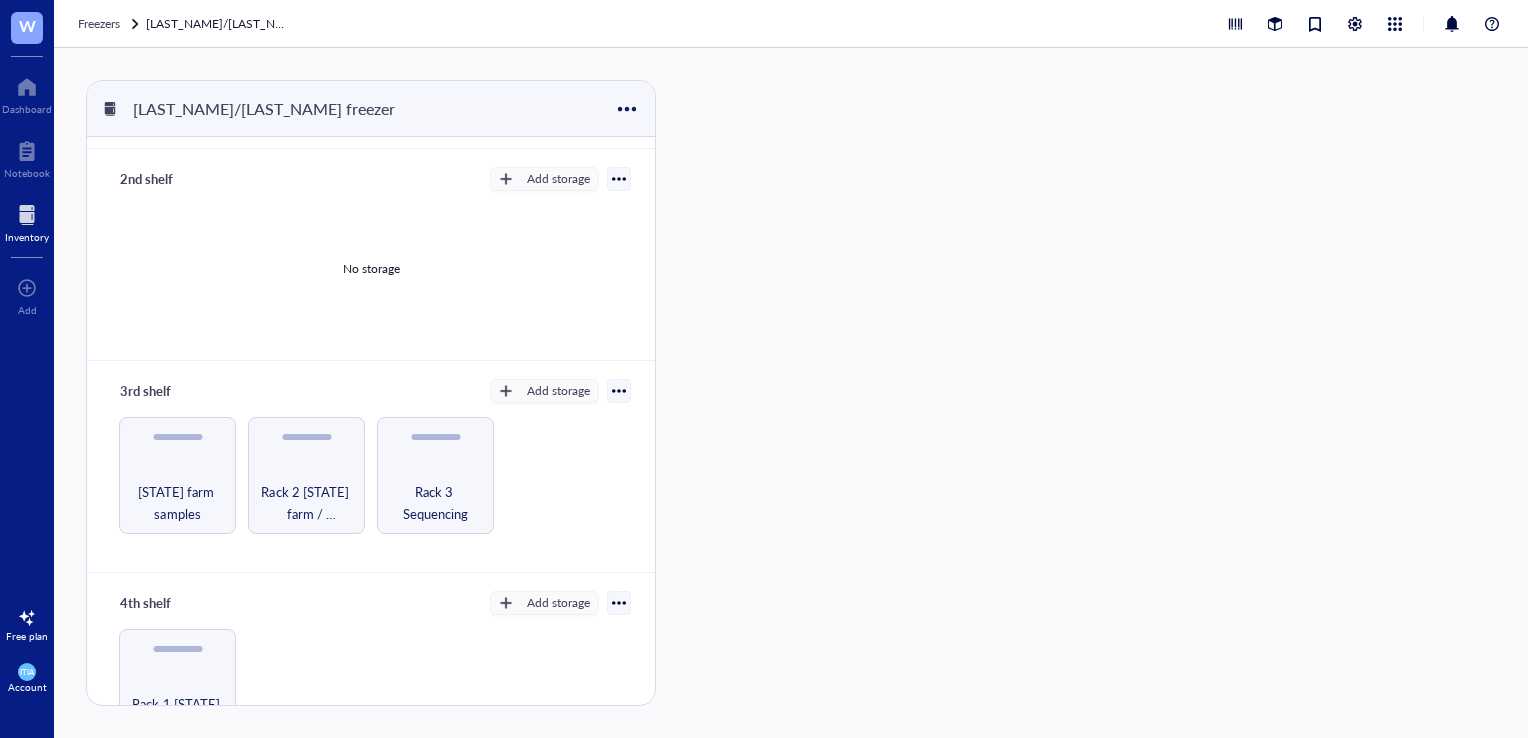 click on "Rack 3 Sequencing" at bounding box center [435, 475] 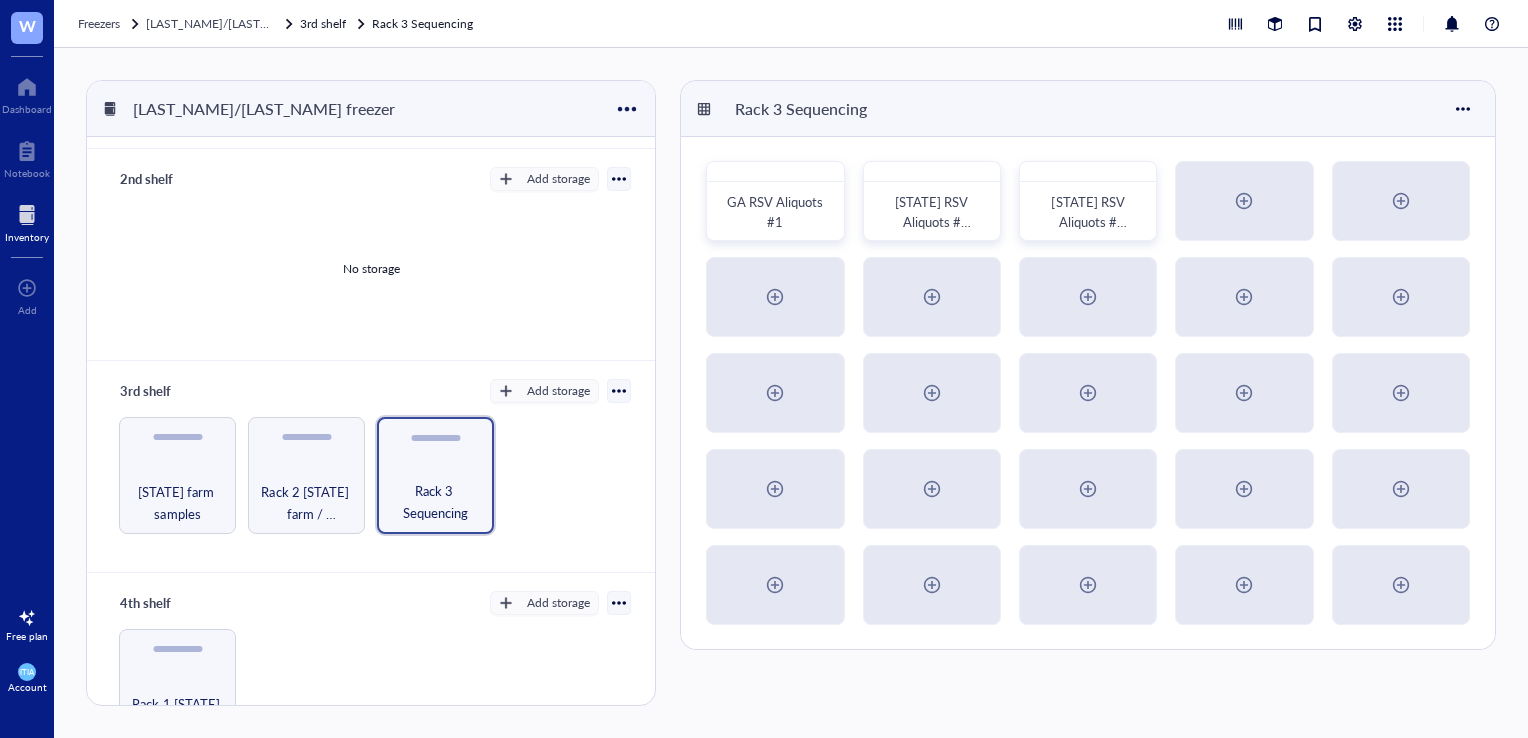 scroll, scrollTop: 263, scrollLeft: 0, axis: vertical 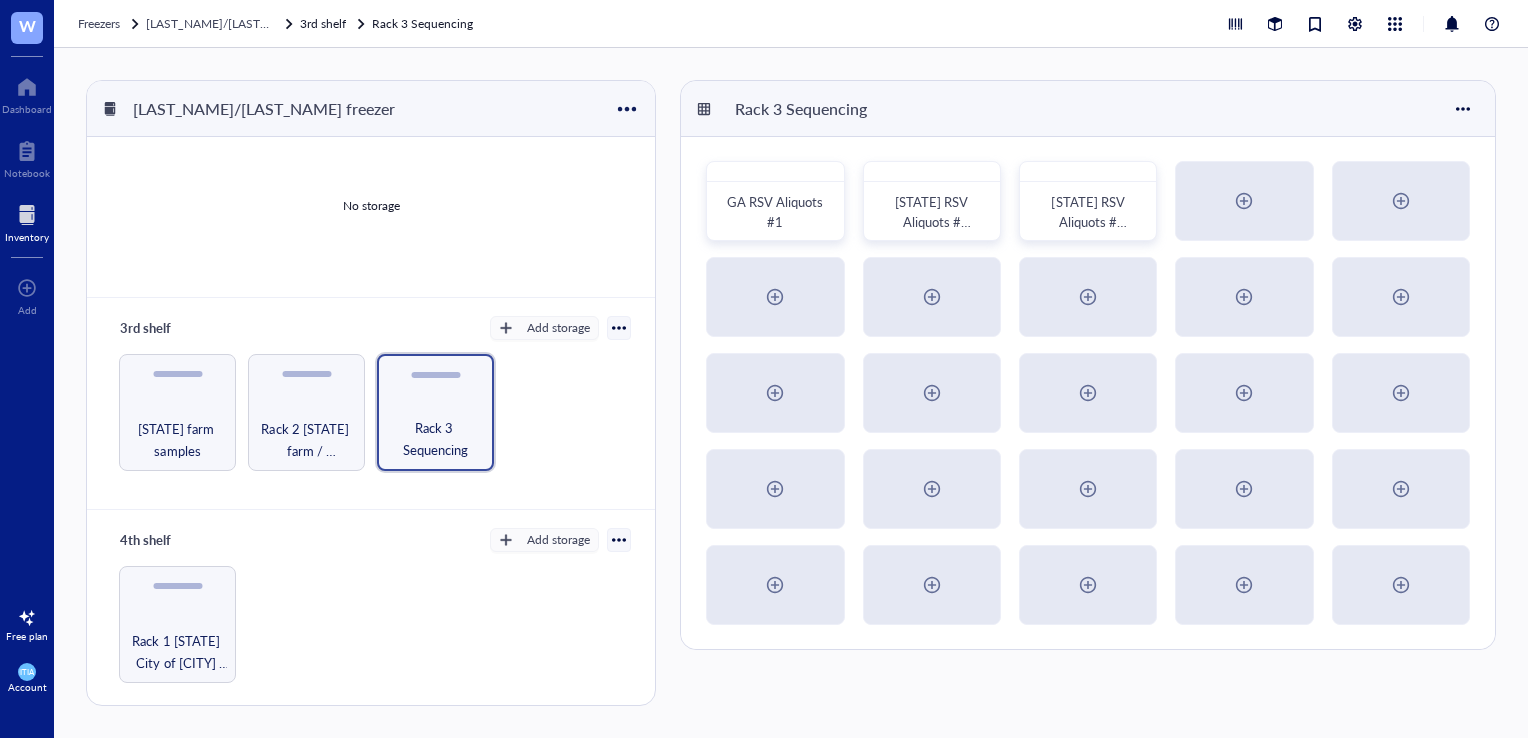click on "Rack 1 [STATE] City of [CITY] WW [YEAR]" at bounding box center [177, 624] 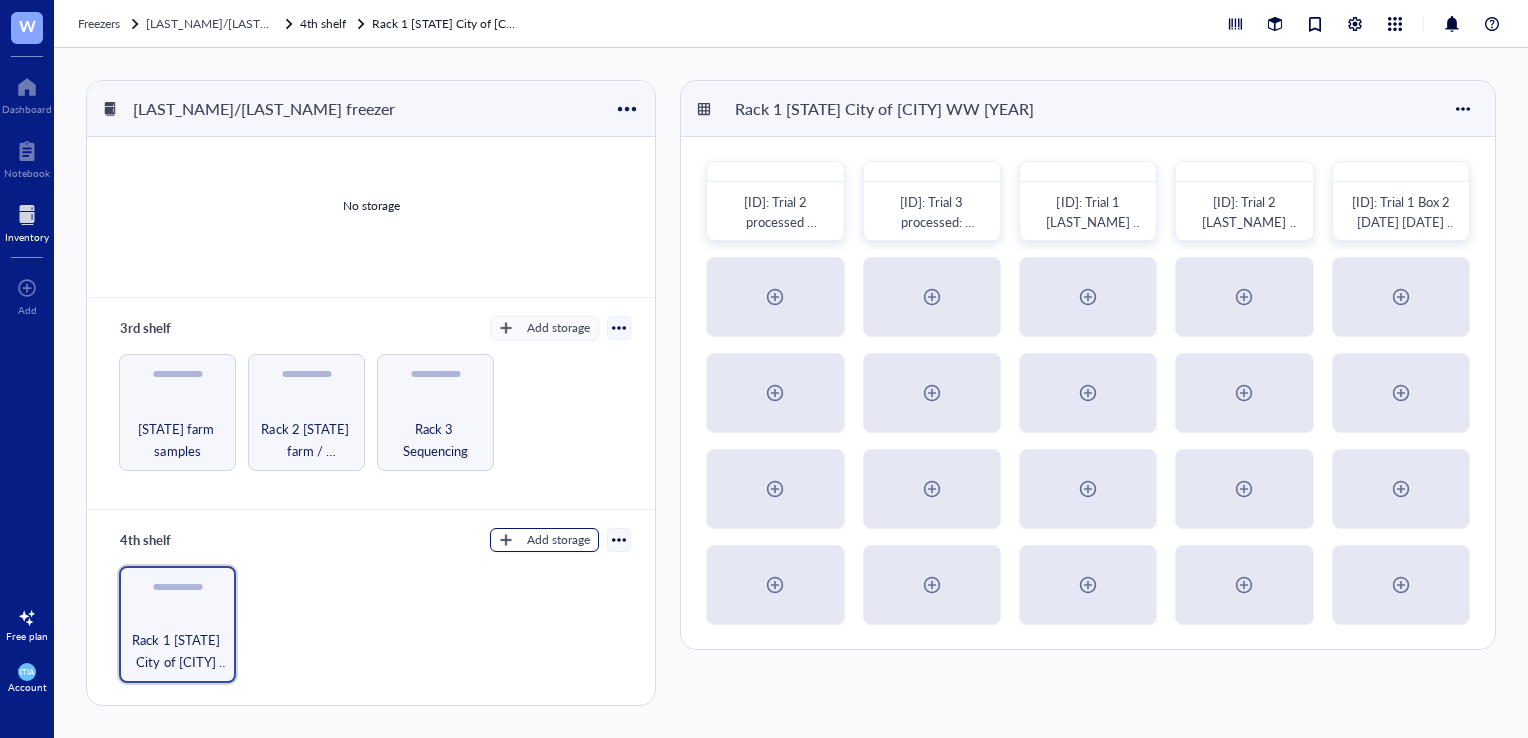 click on "Add storage" at bounding box center [558, 540] 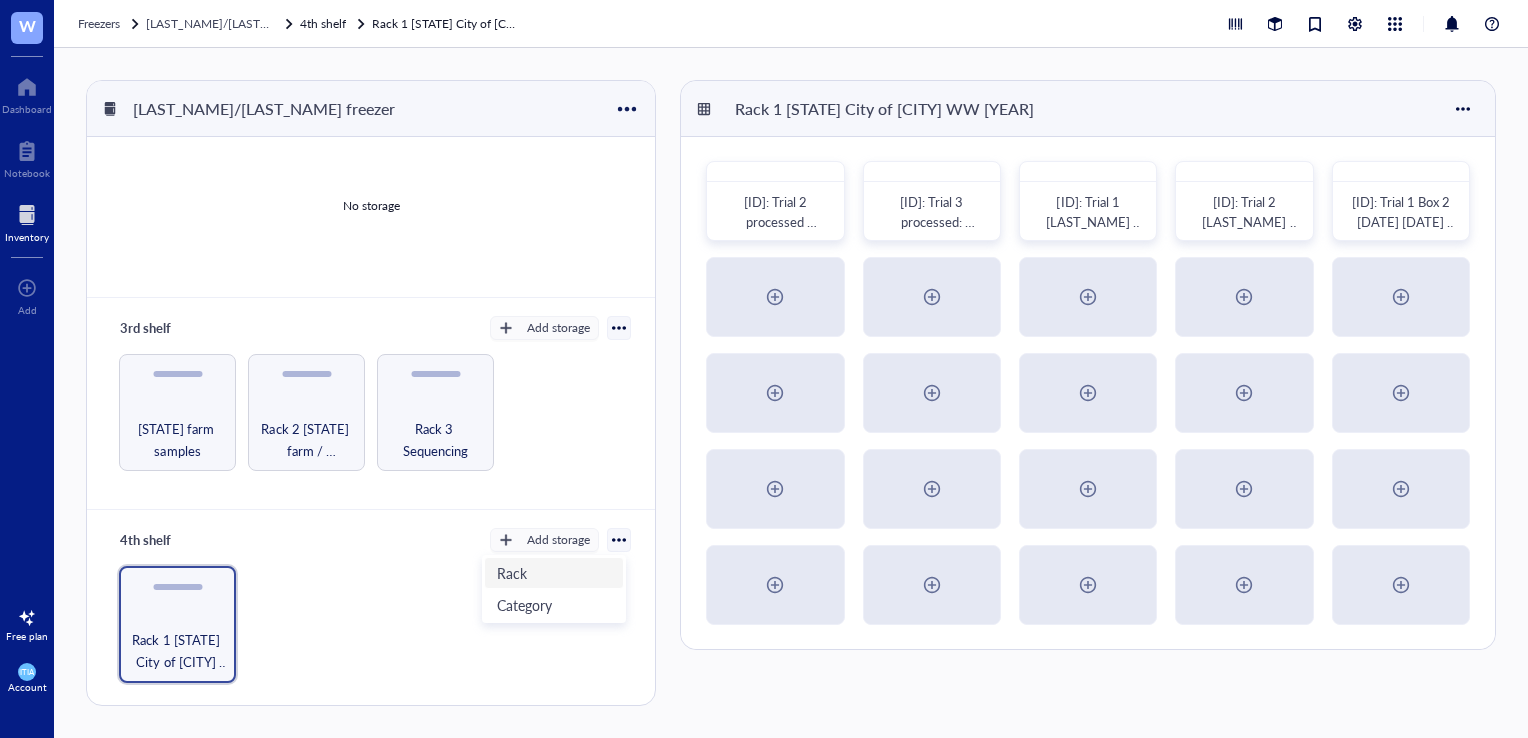 click on "Rack" at bounding box center [554, 573] 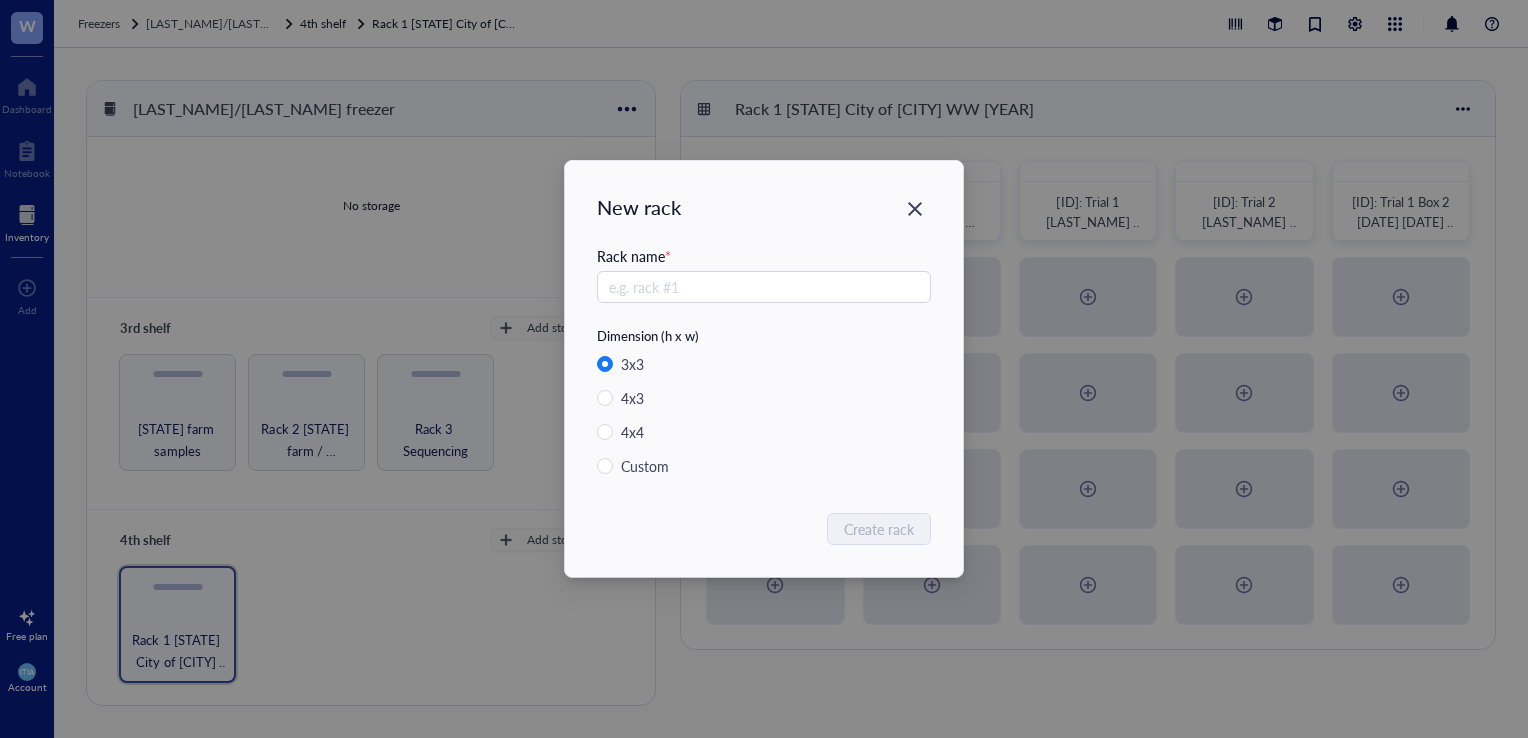 radio on "false" 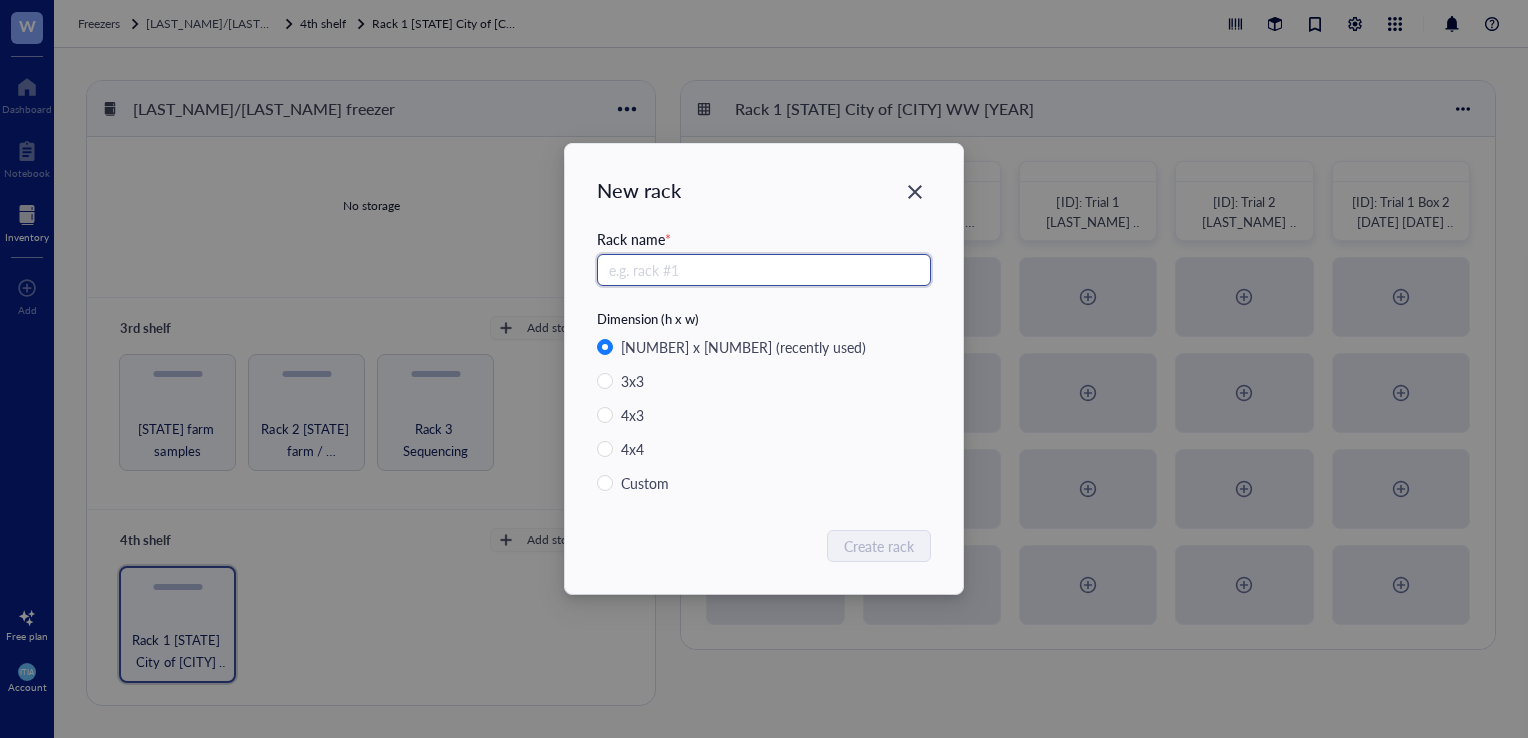 click at bounding box center [764, 270] 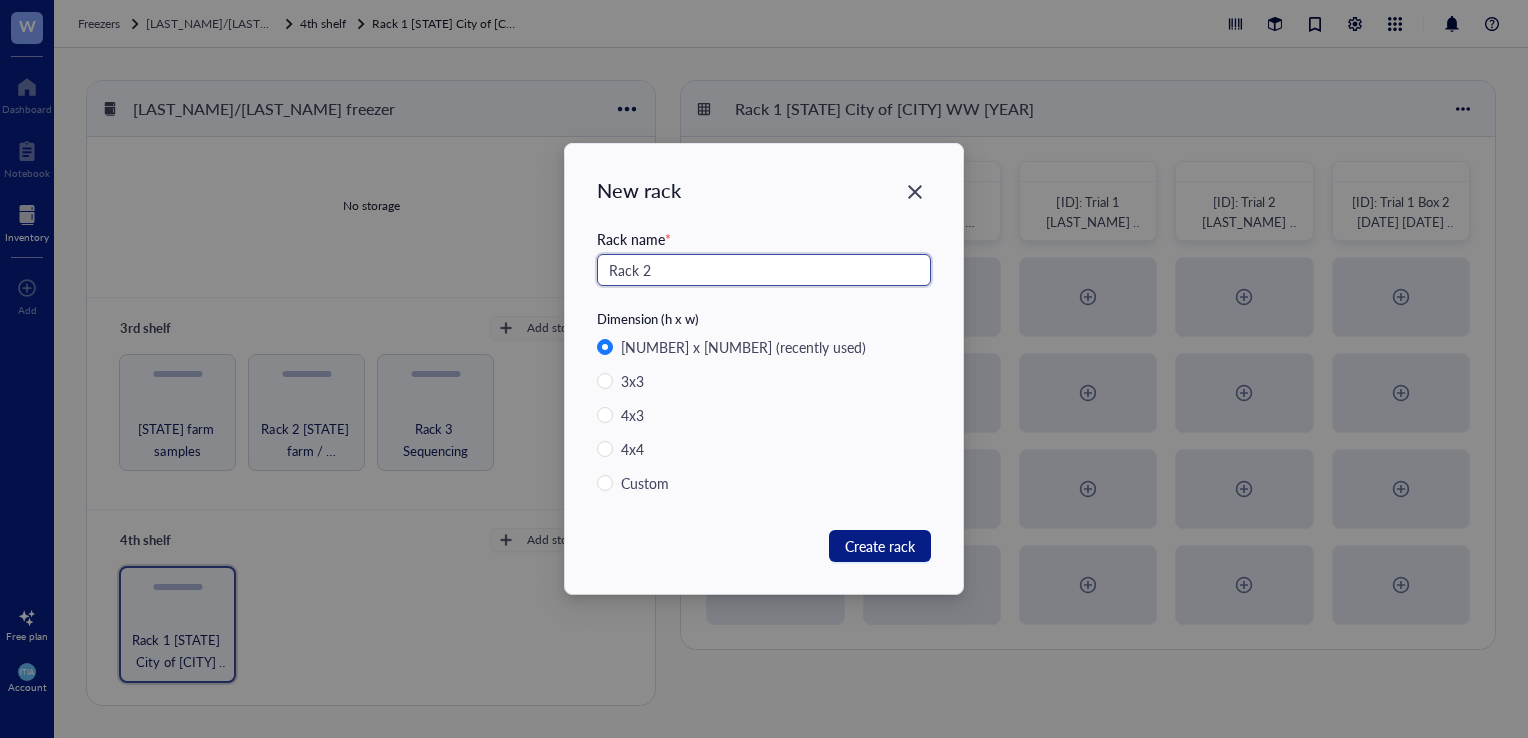 type on "Rack 2" 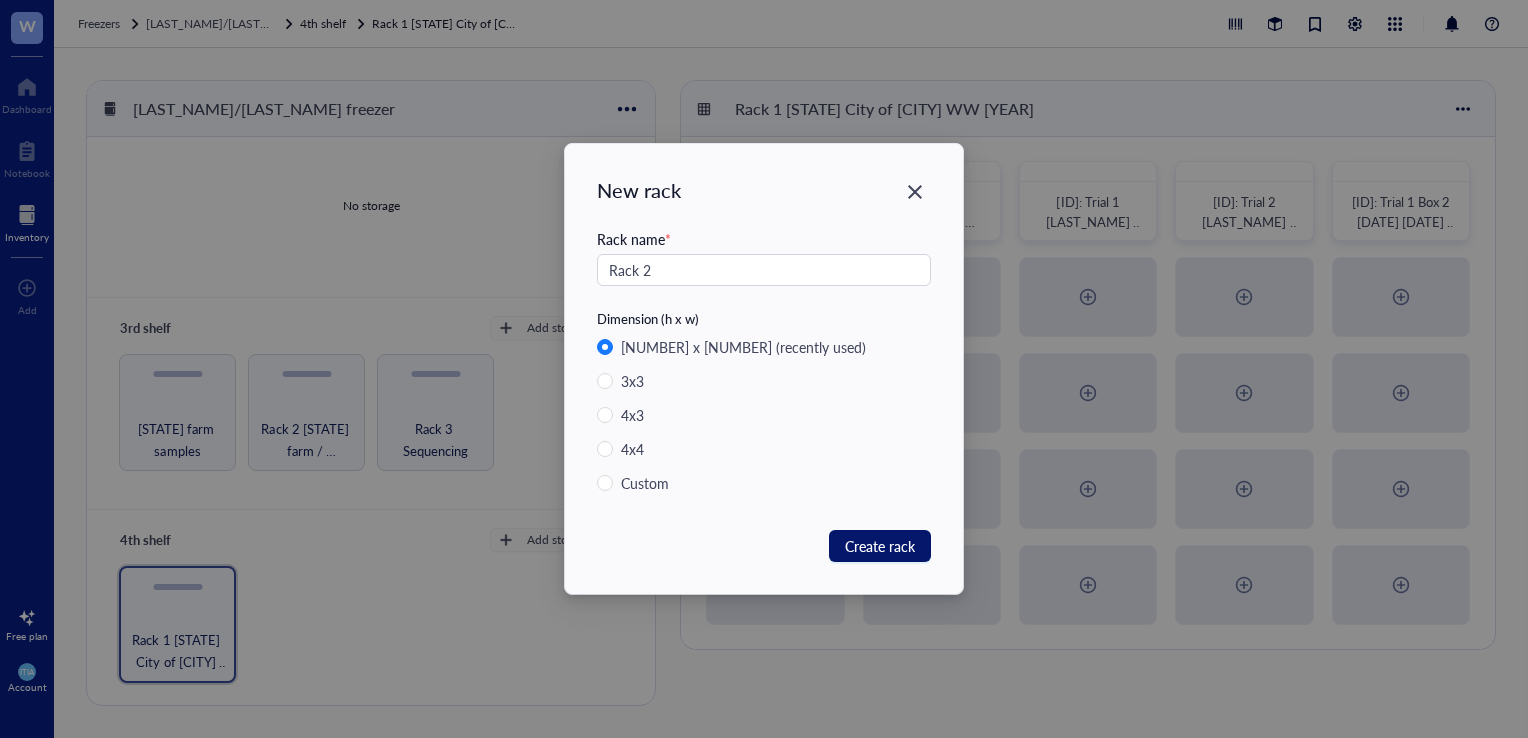 click on "Create rack" at bounding box center (880, 546) 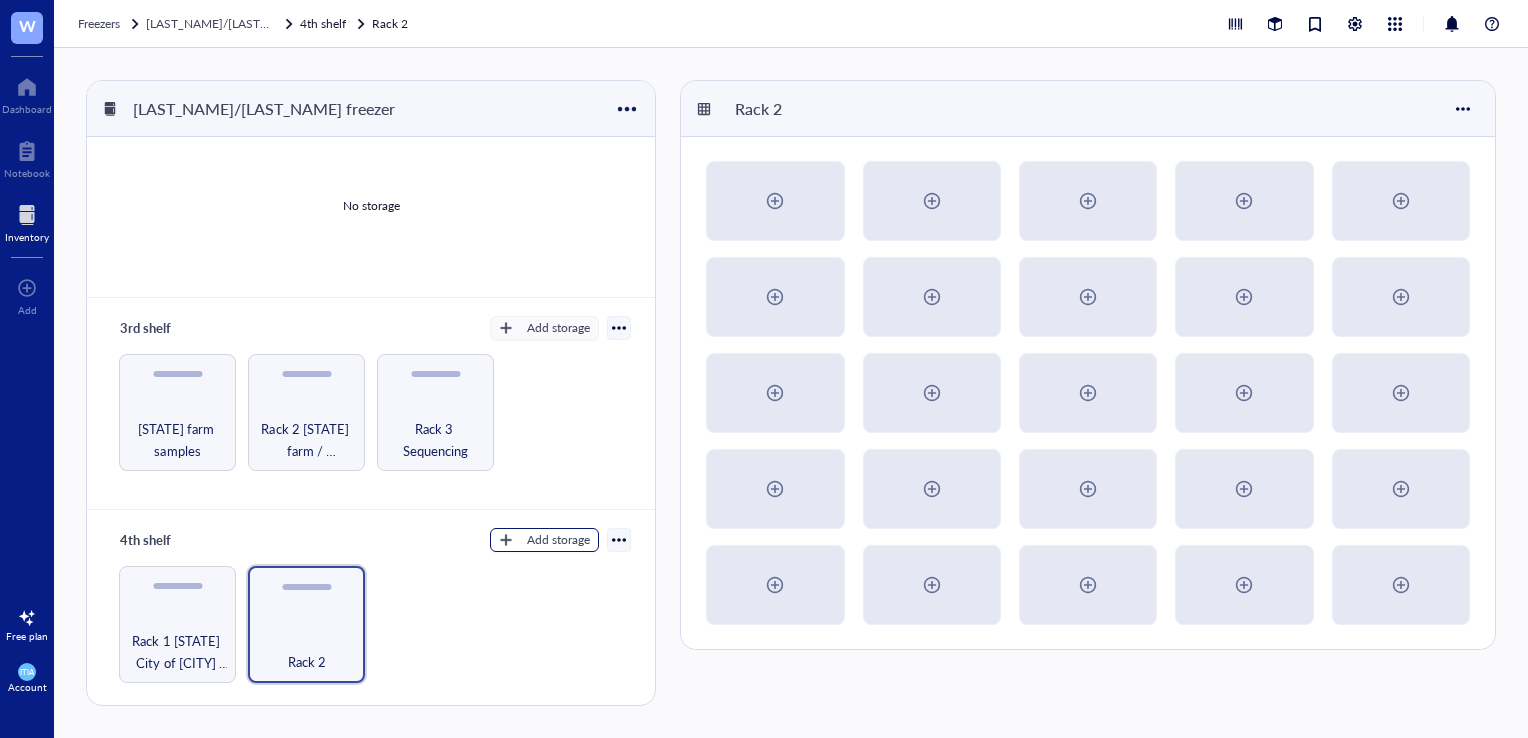click on "Add storage" at bounding box center (544, 540) 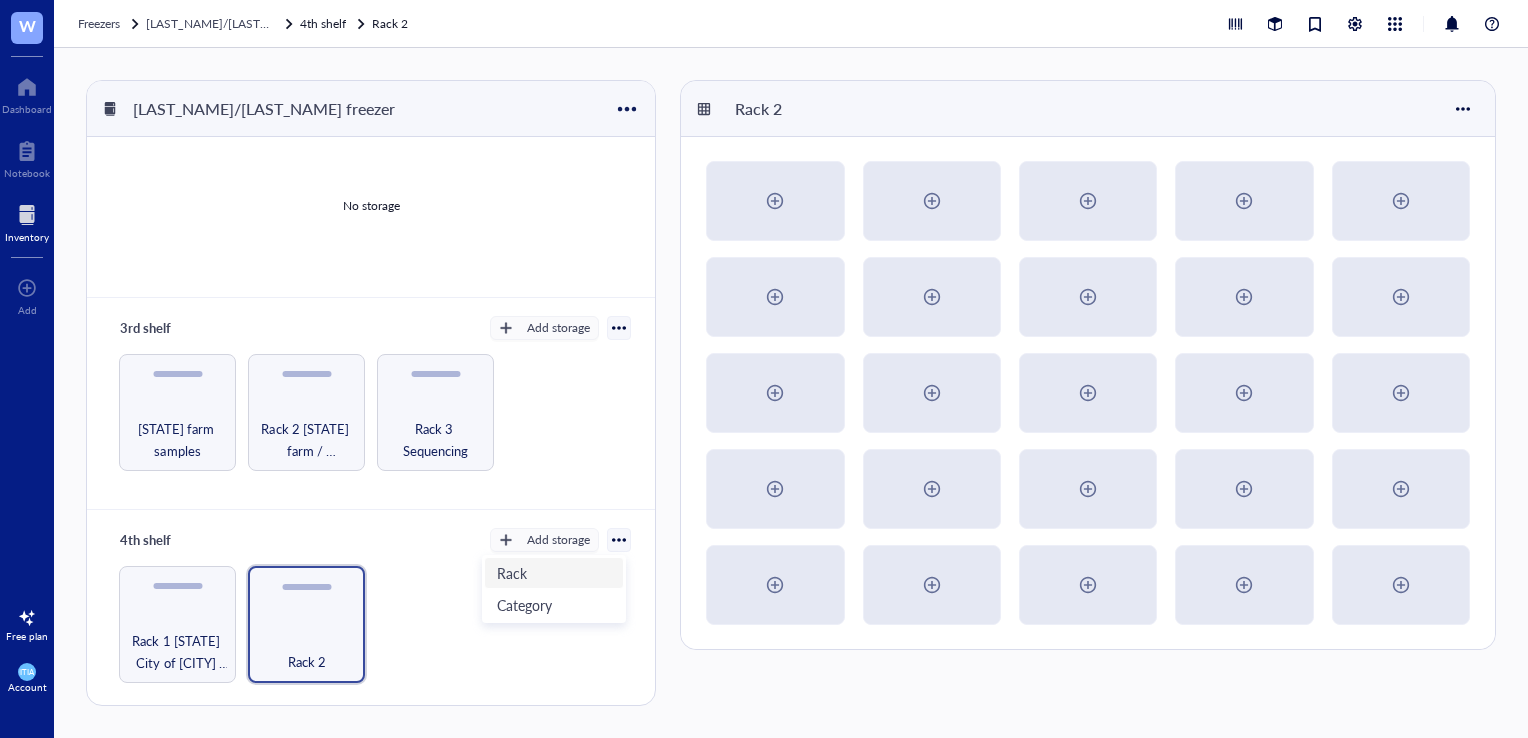 click on "Rack" at bounding box center (554, 573) 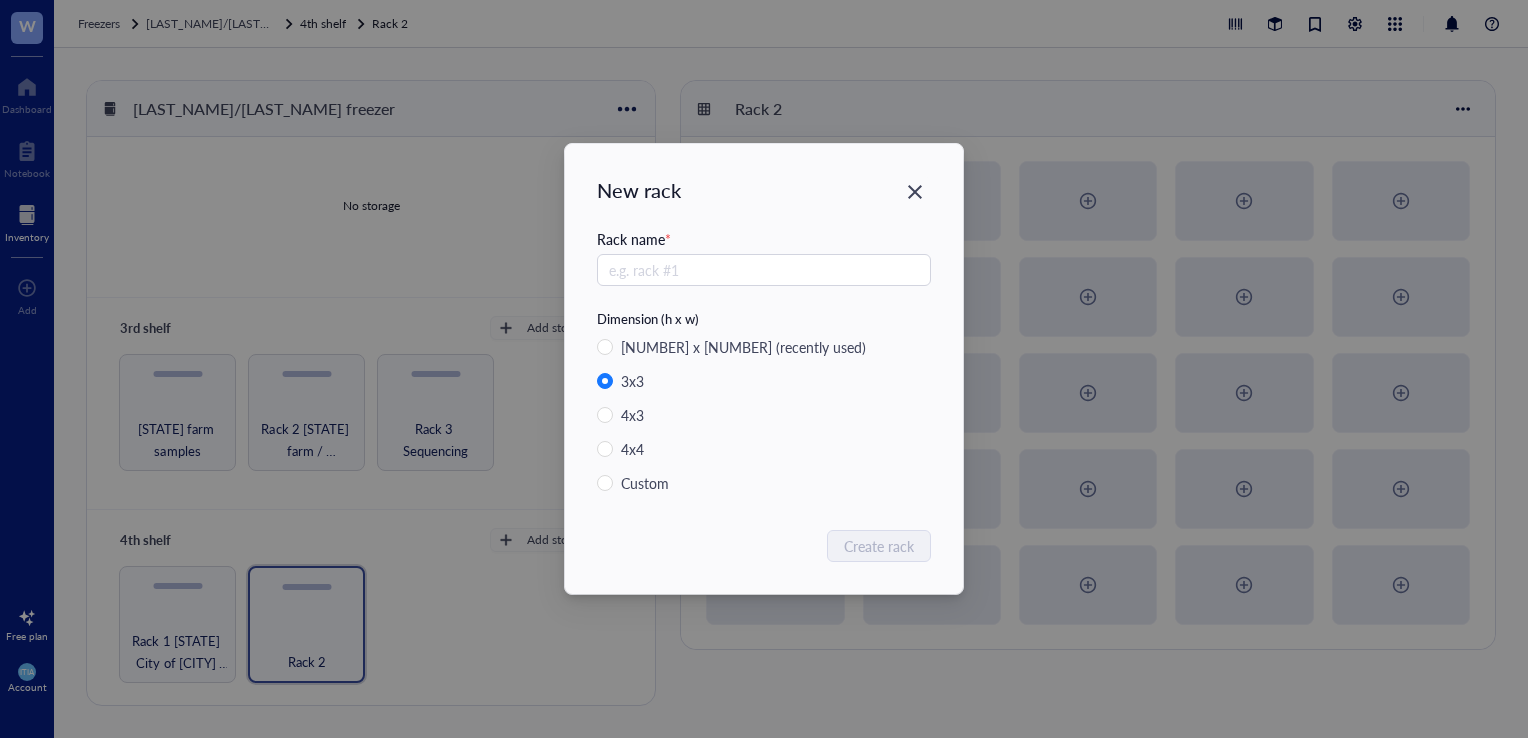 radio on "true" 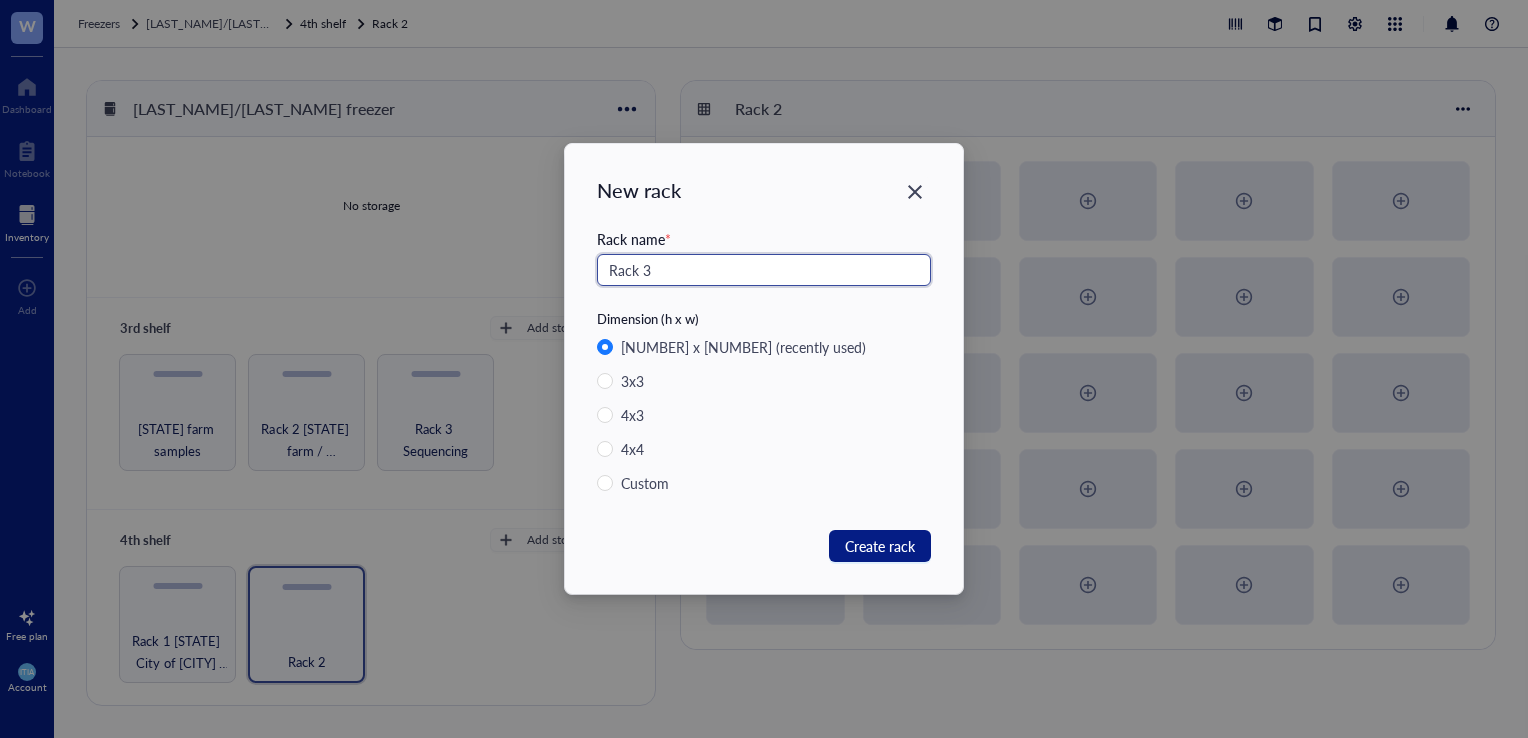 type on "Rack 3" 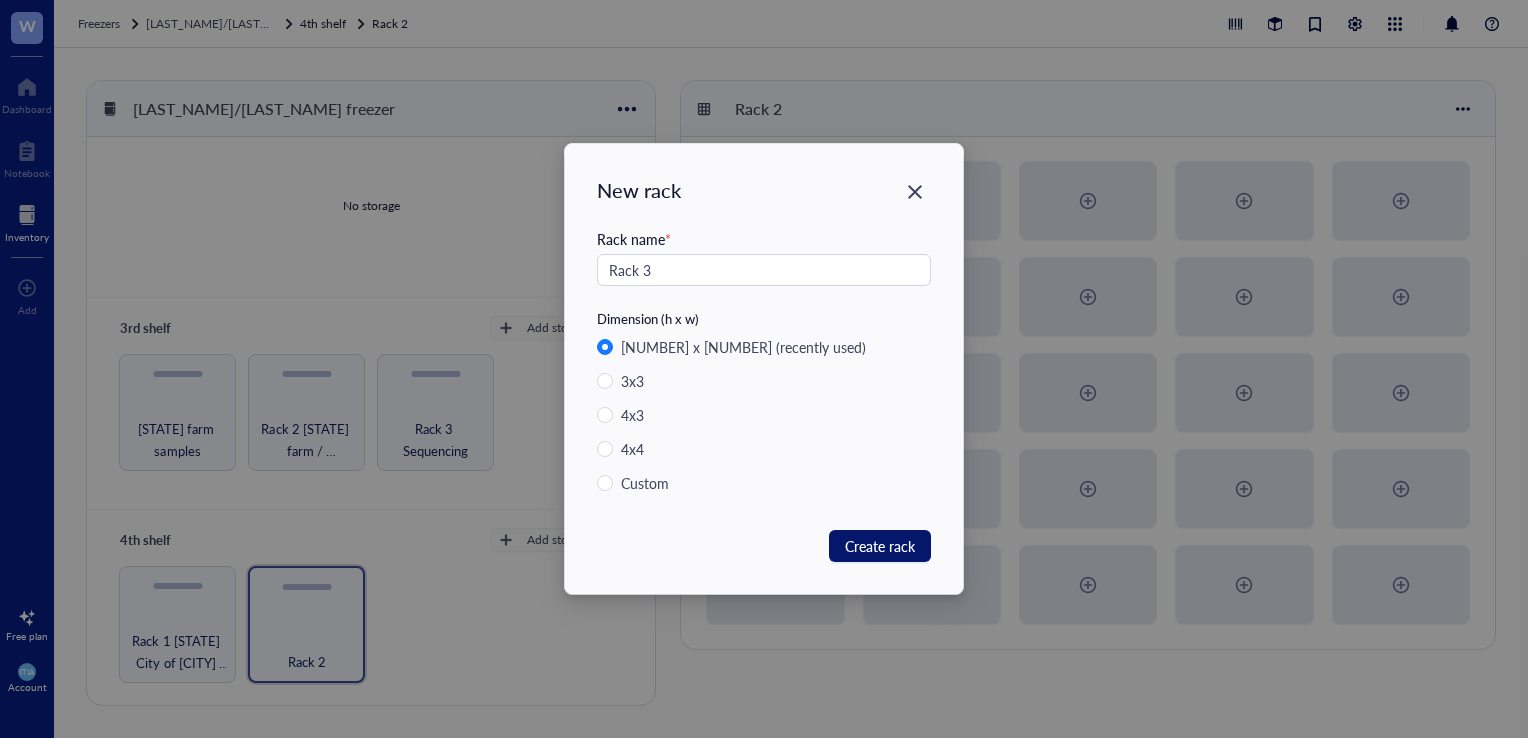 click on "Create rack" at bounding box center (880, 546) 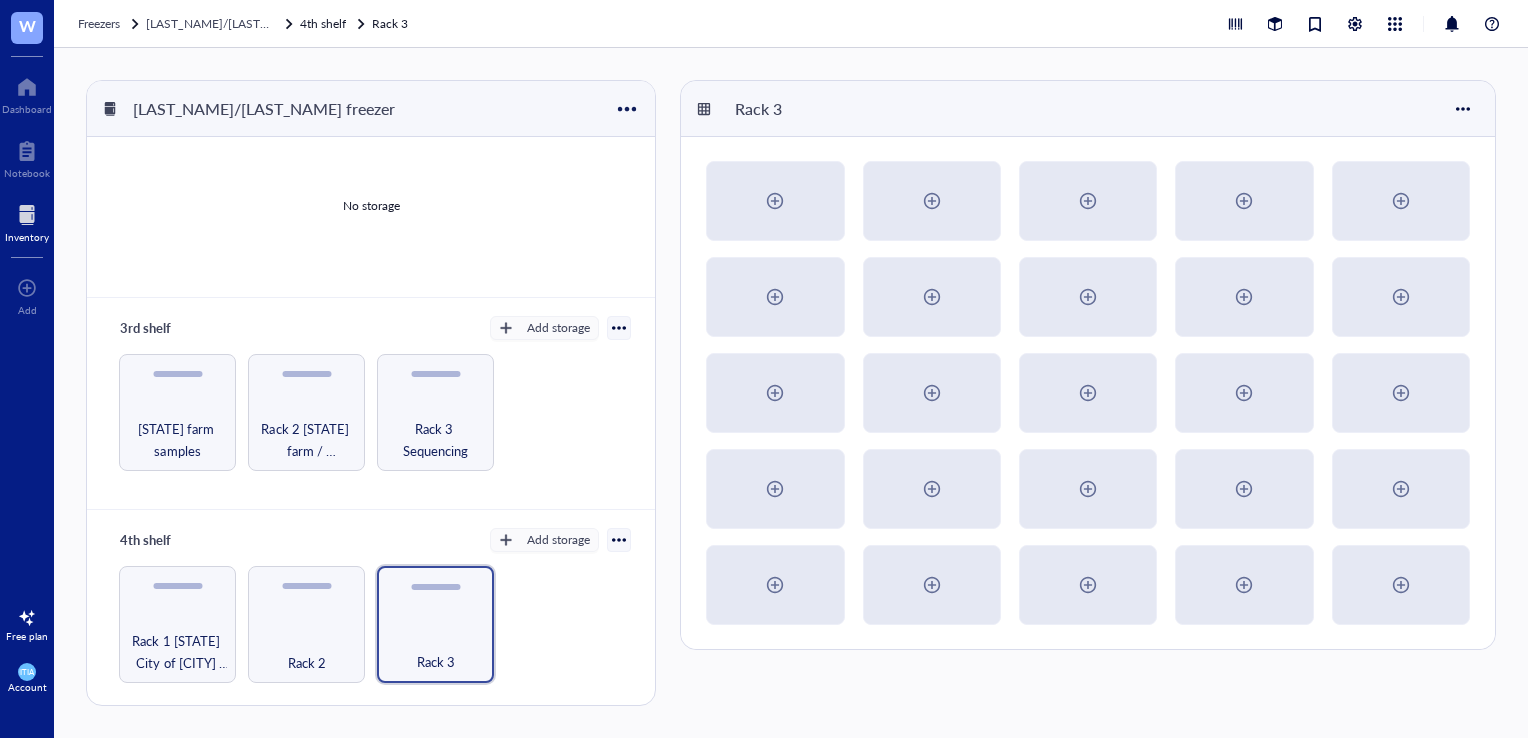 click on "Rack 3" at bounding box center [436, 662] 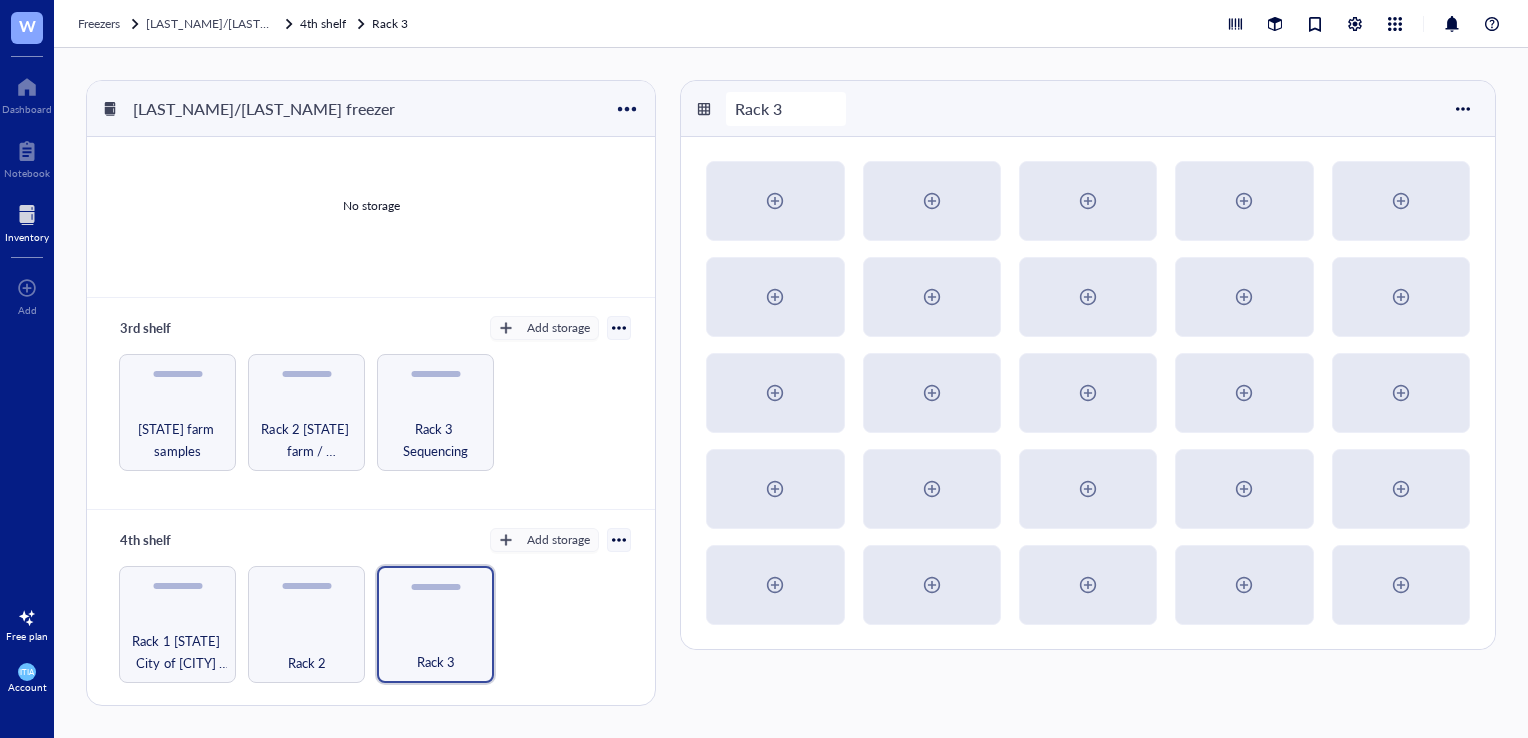 click on "Rack 3" at bounding box center [763, 109] 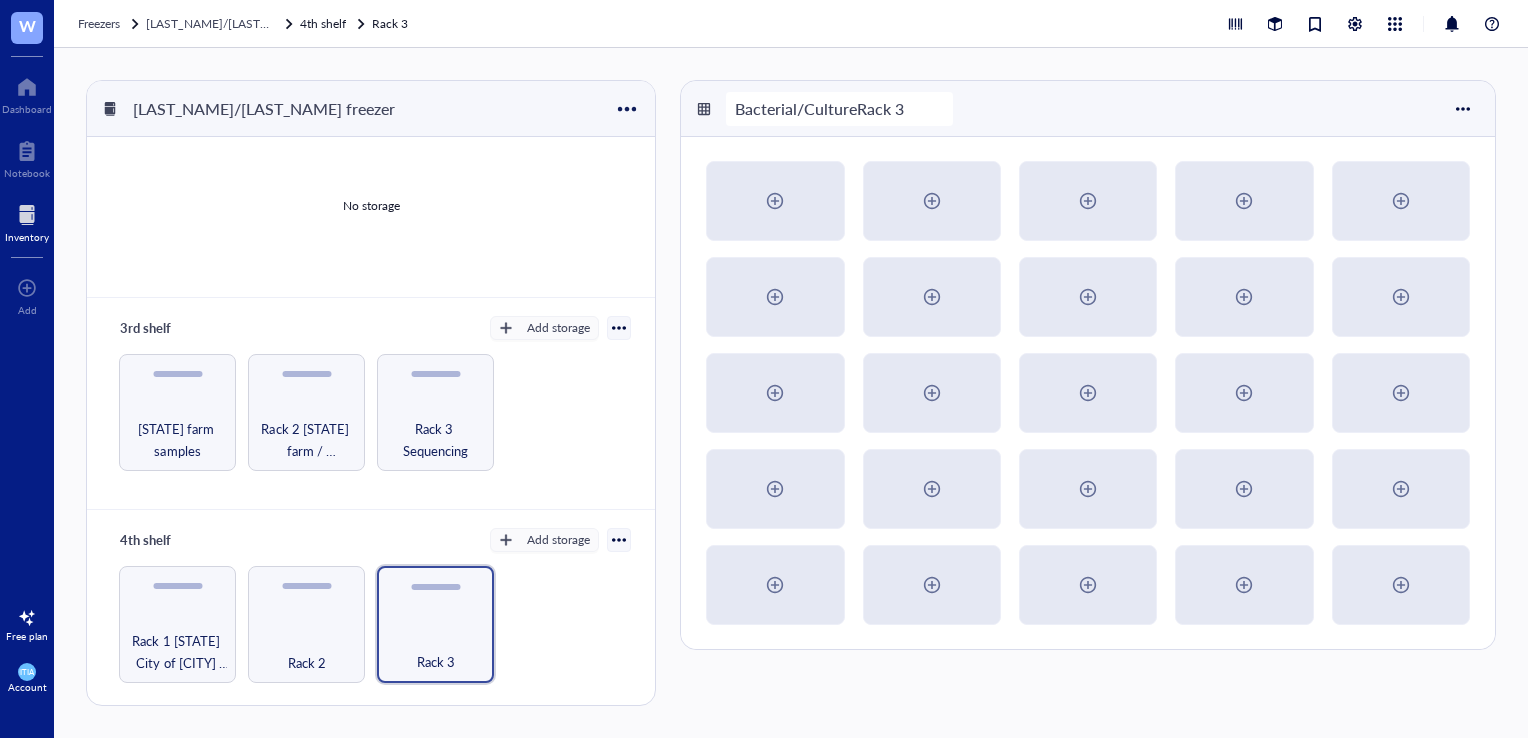 type on "Bacterial/Culture Rack 3" 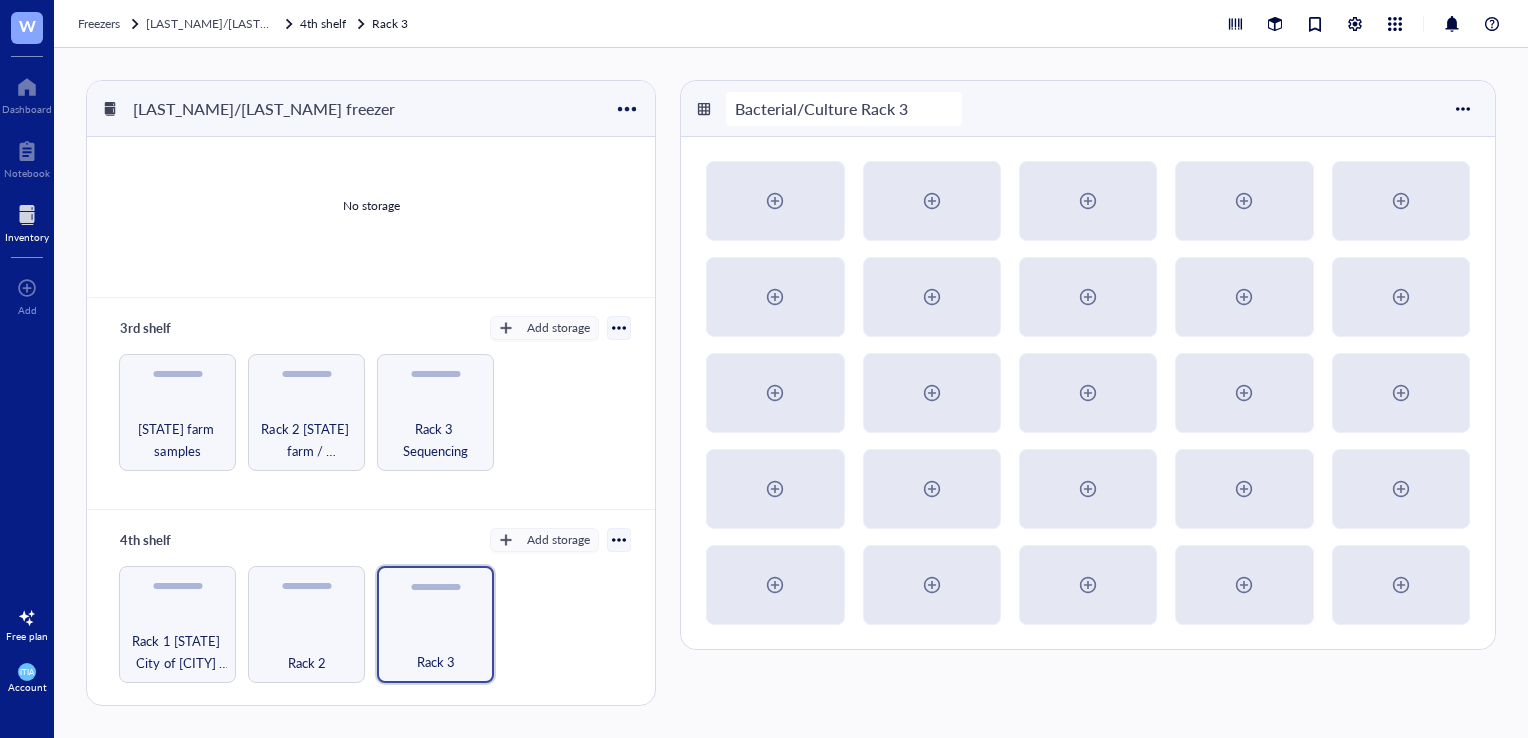 click on "Bacterial/Culture Rack 3" at bounding box center (844, 109) 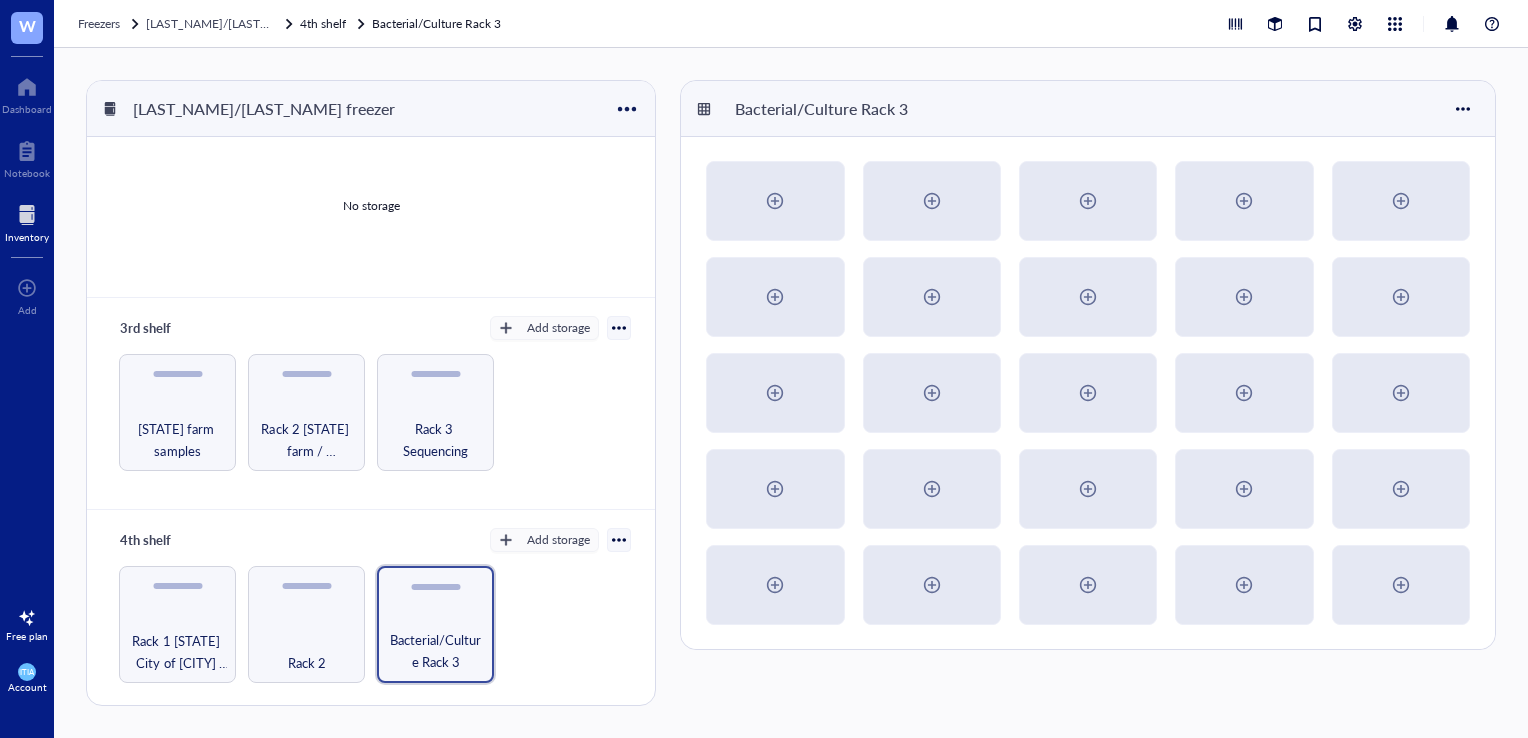 click on "Bacterial/Culture Rack 3" at bounding box center (821, 109) 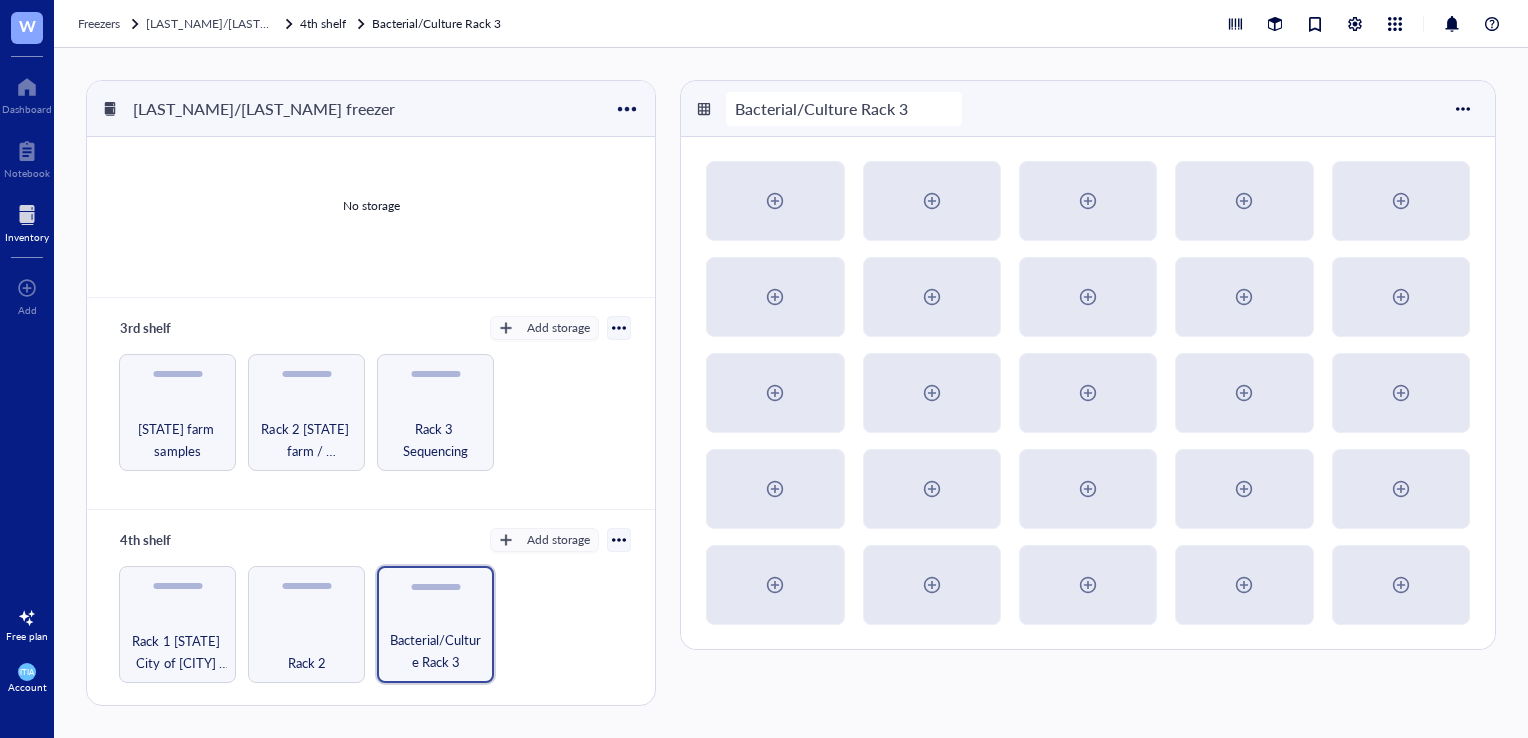 click on "Bacterial/Culture Rack 3" at bounding box center [844, 109] 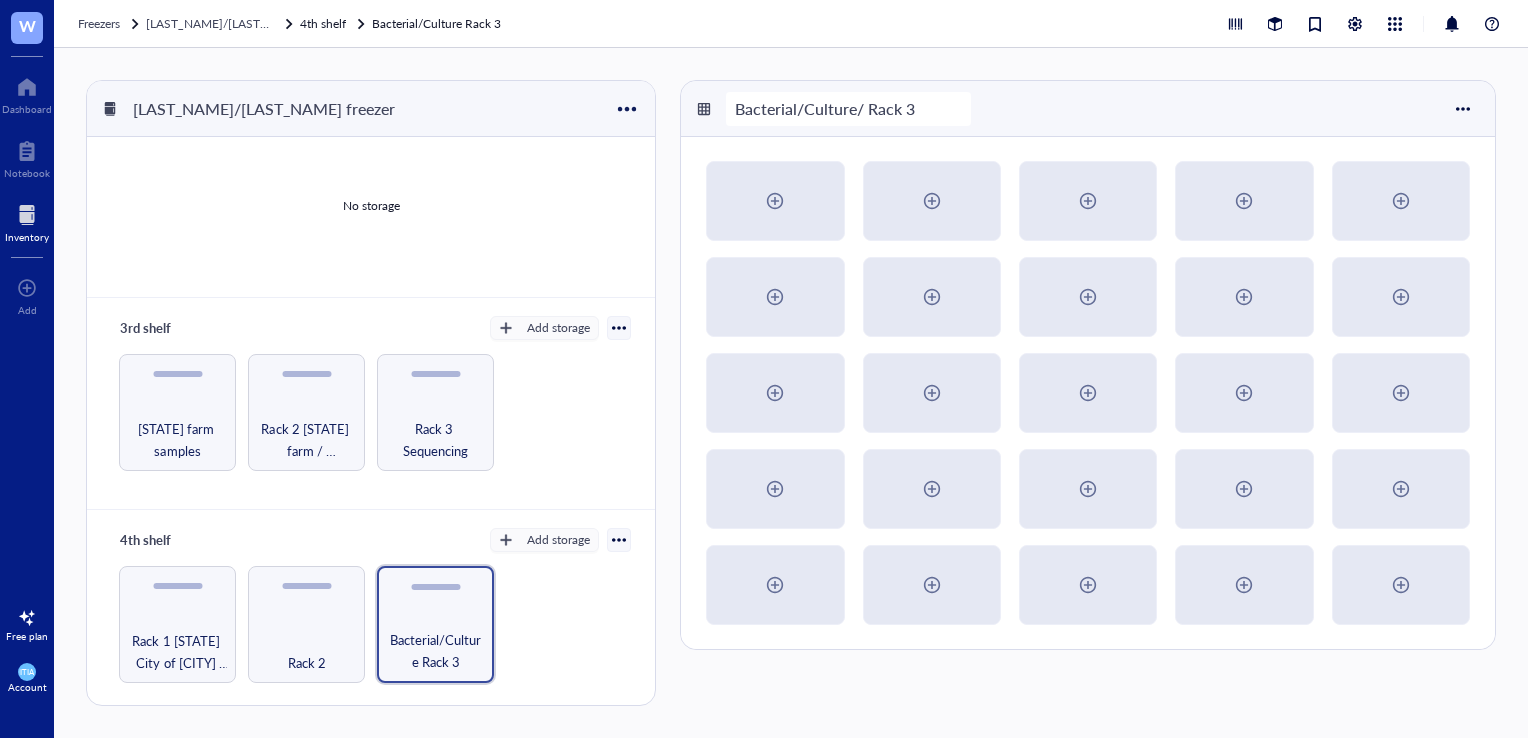click on "Bacterial/Culture/ Rack 3" at bounding box center [848, 109] 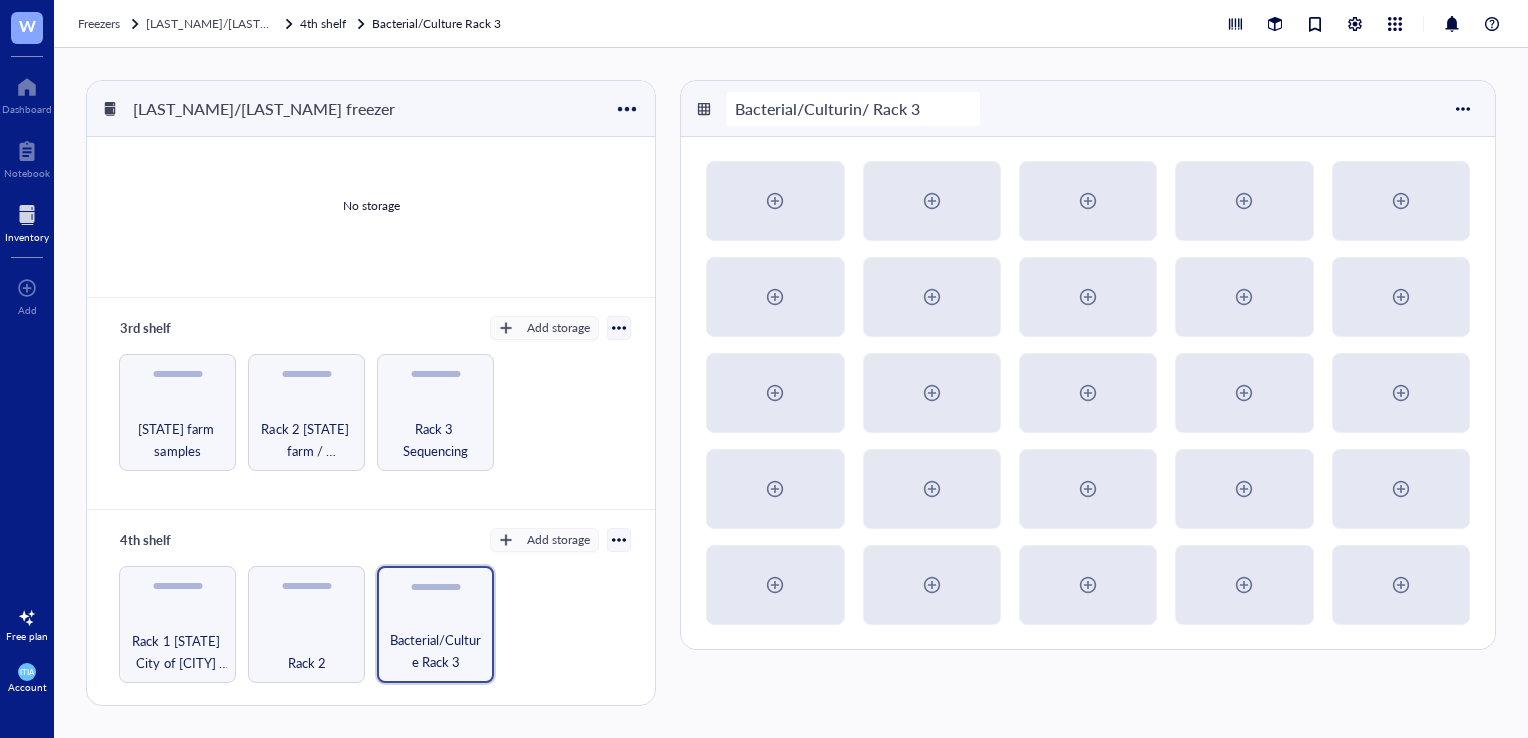 type on "Bacterial/Culturing/ Rack 3" 